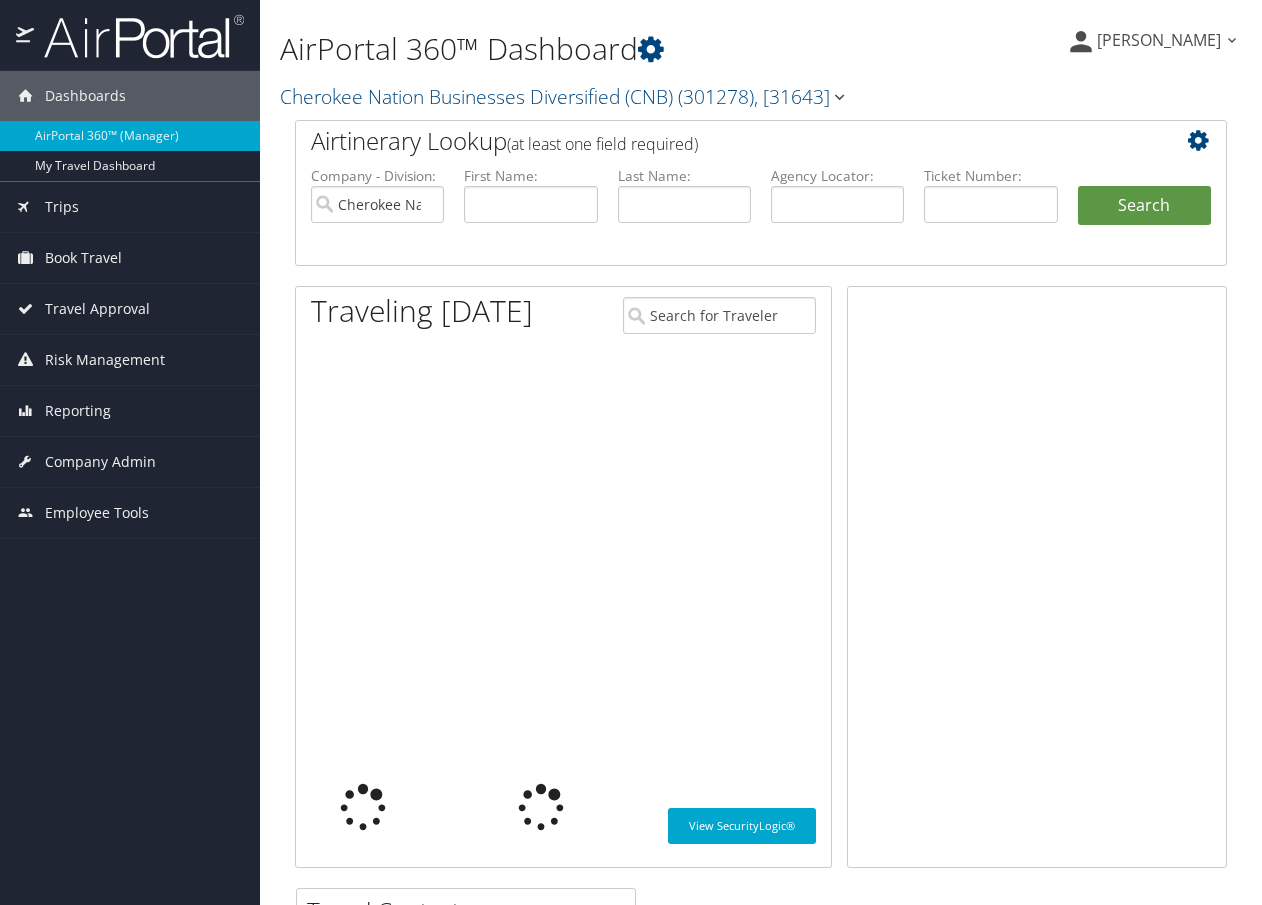 scroll, scrollTop: 0, scrollLeft: 0, axis: both 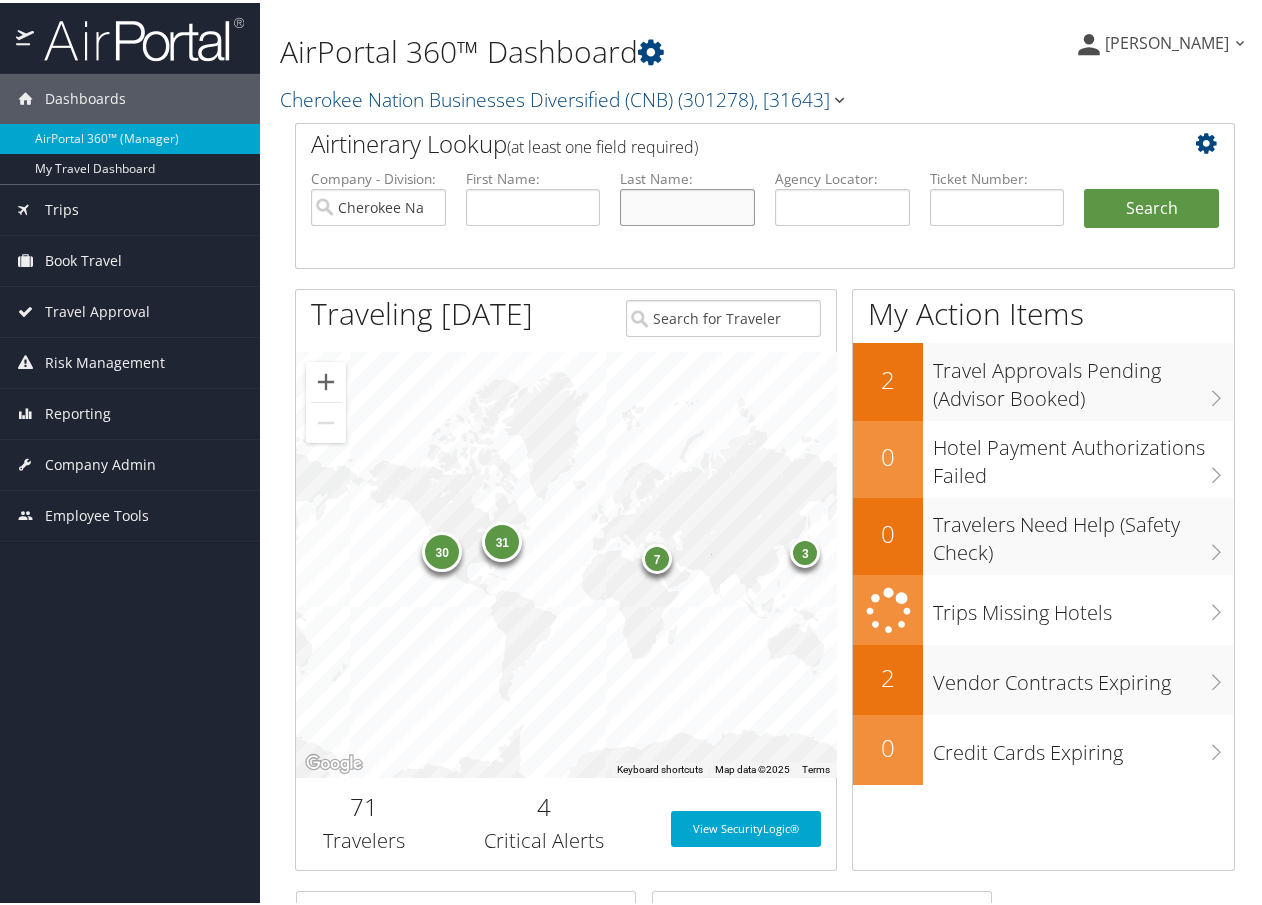 click at bounding box center (687, 204) 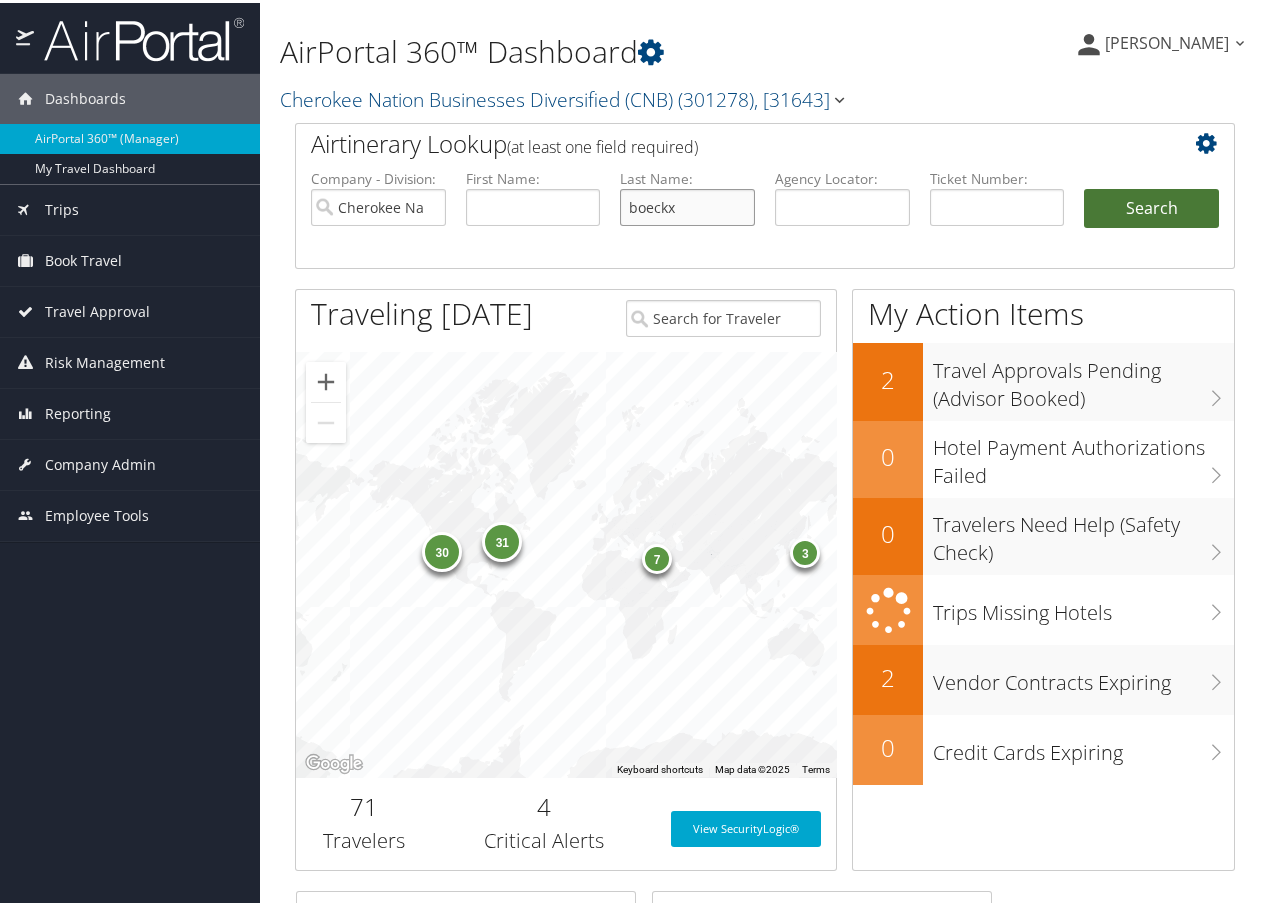 type on "boeckx" 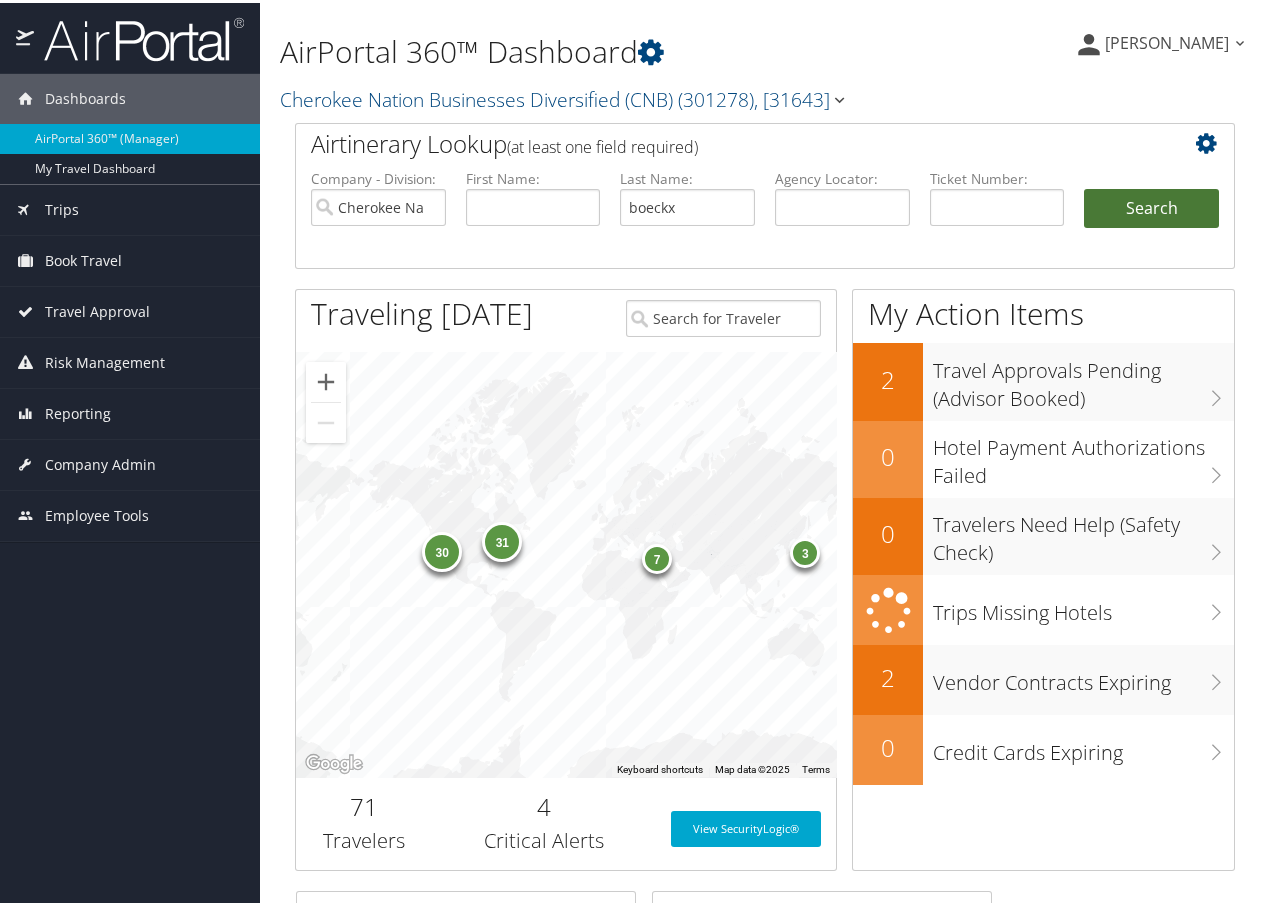 click on "Search" at bounding box center [1151, 206] 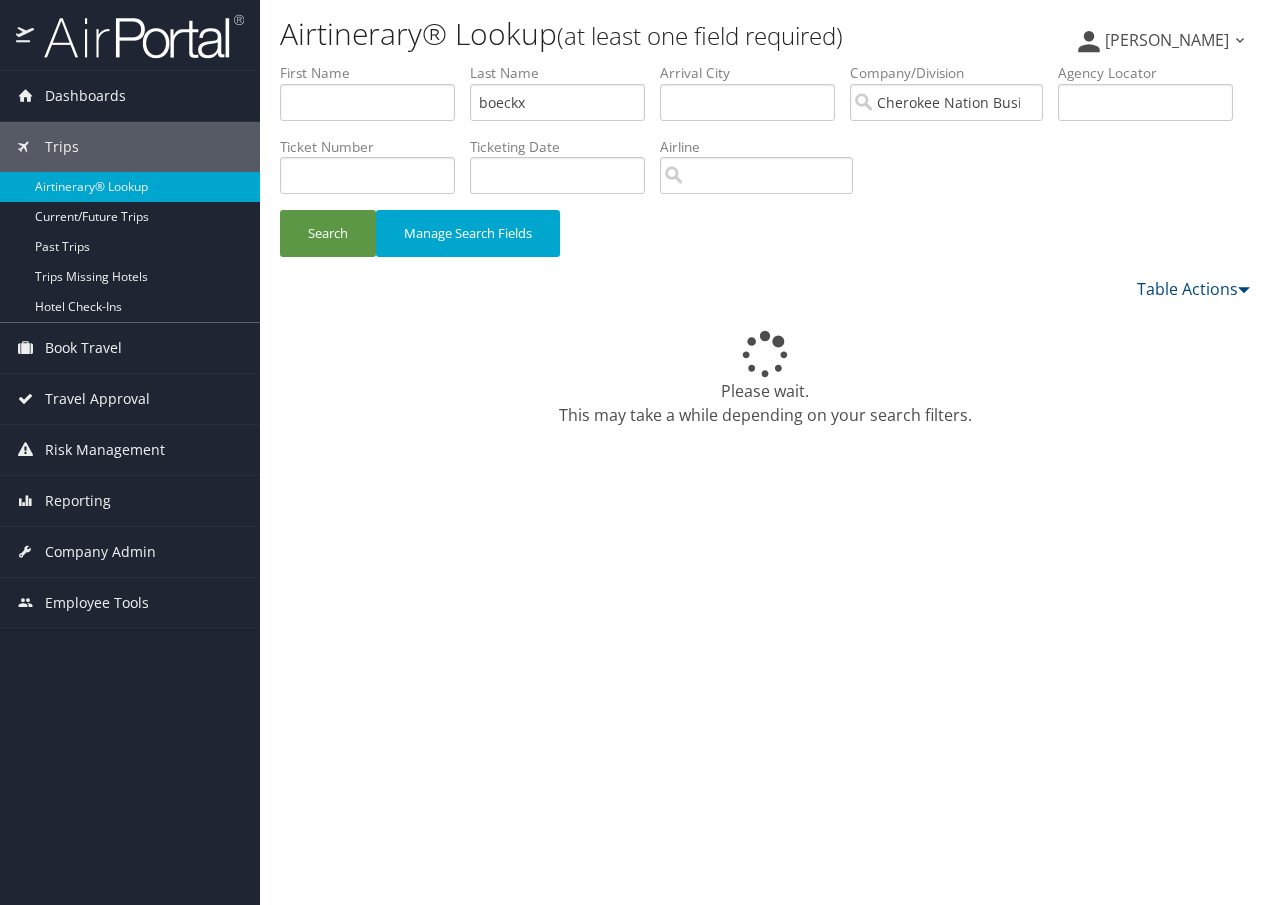 scroll, scrollTop: 0, scrollLeft: 0, axis: both 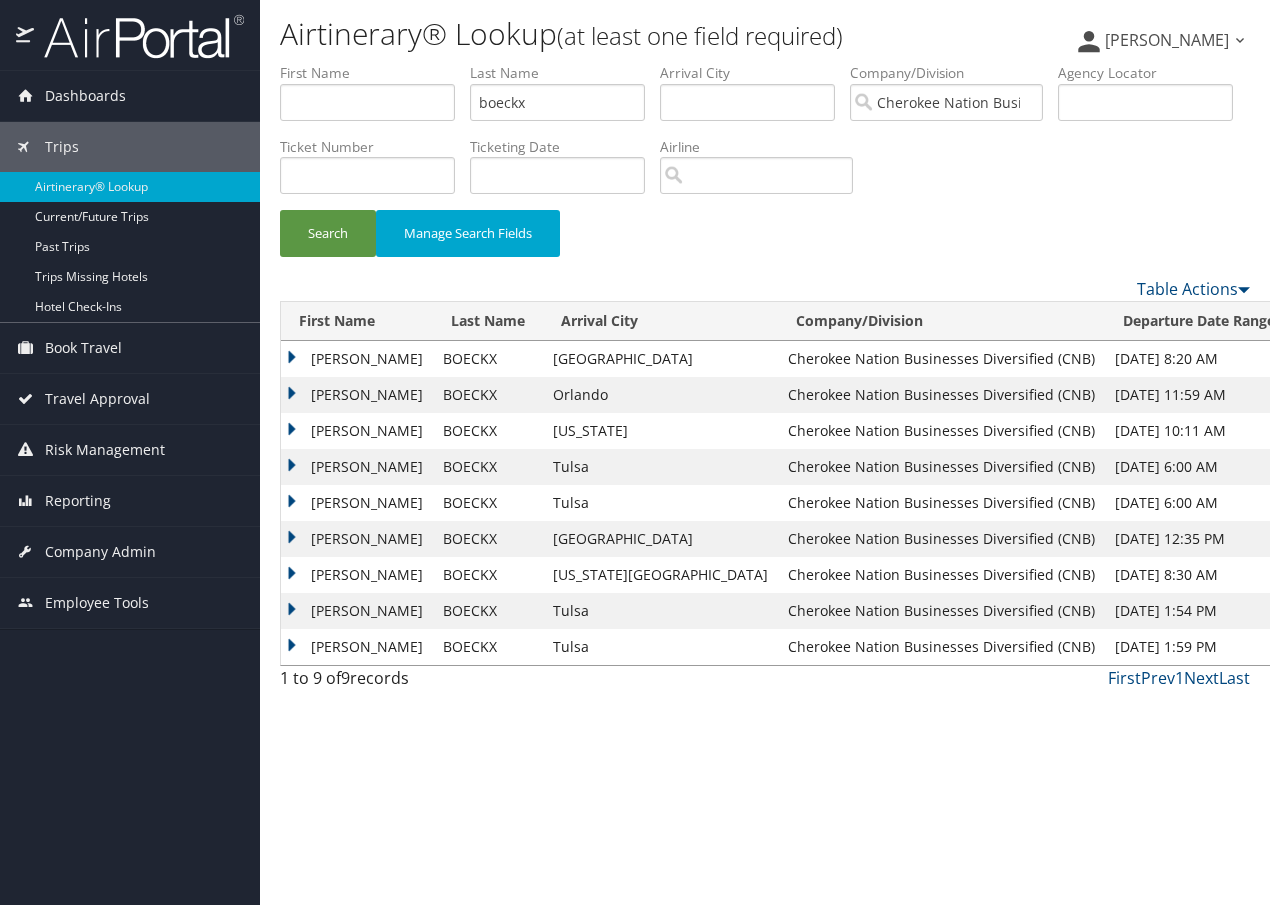 click on "[PERSON_NAME]" at bounding box center [357, 359] 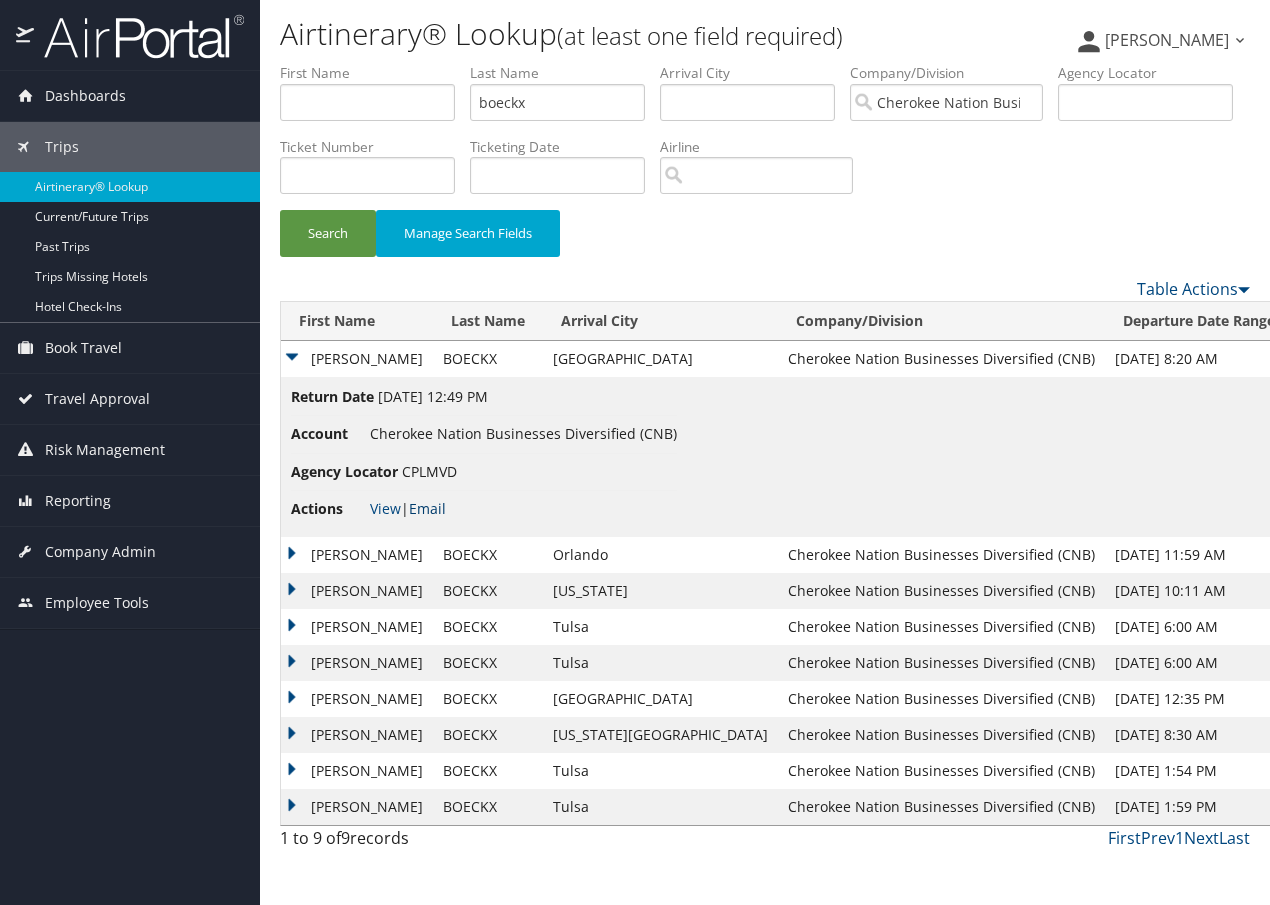 click on "Email" at bounding box center (427, 508) 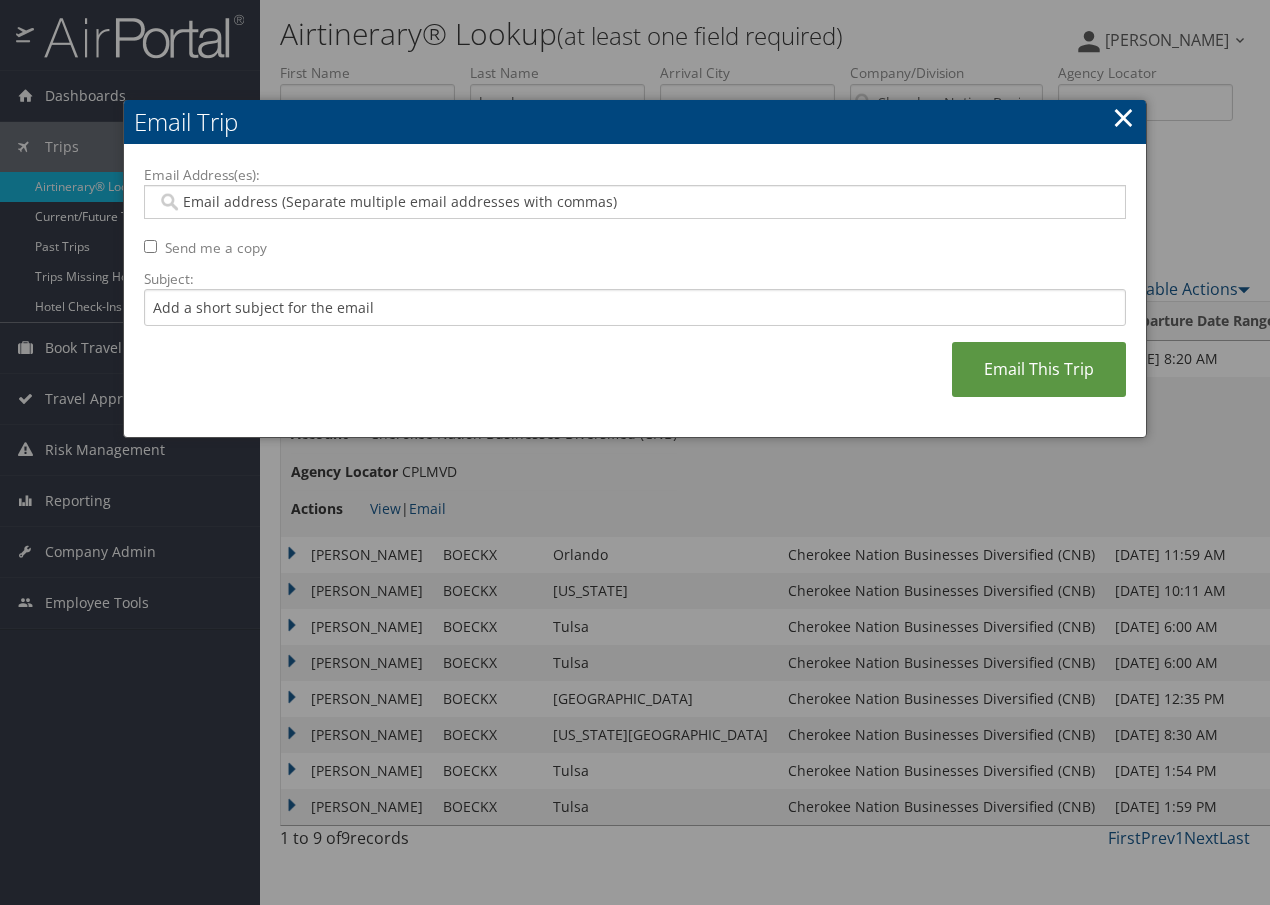 click on "Email Address(es):" at bounding box center (634, 202) 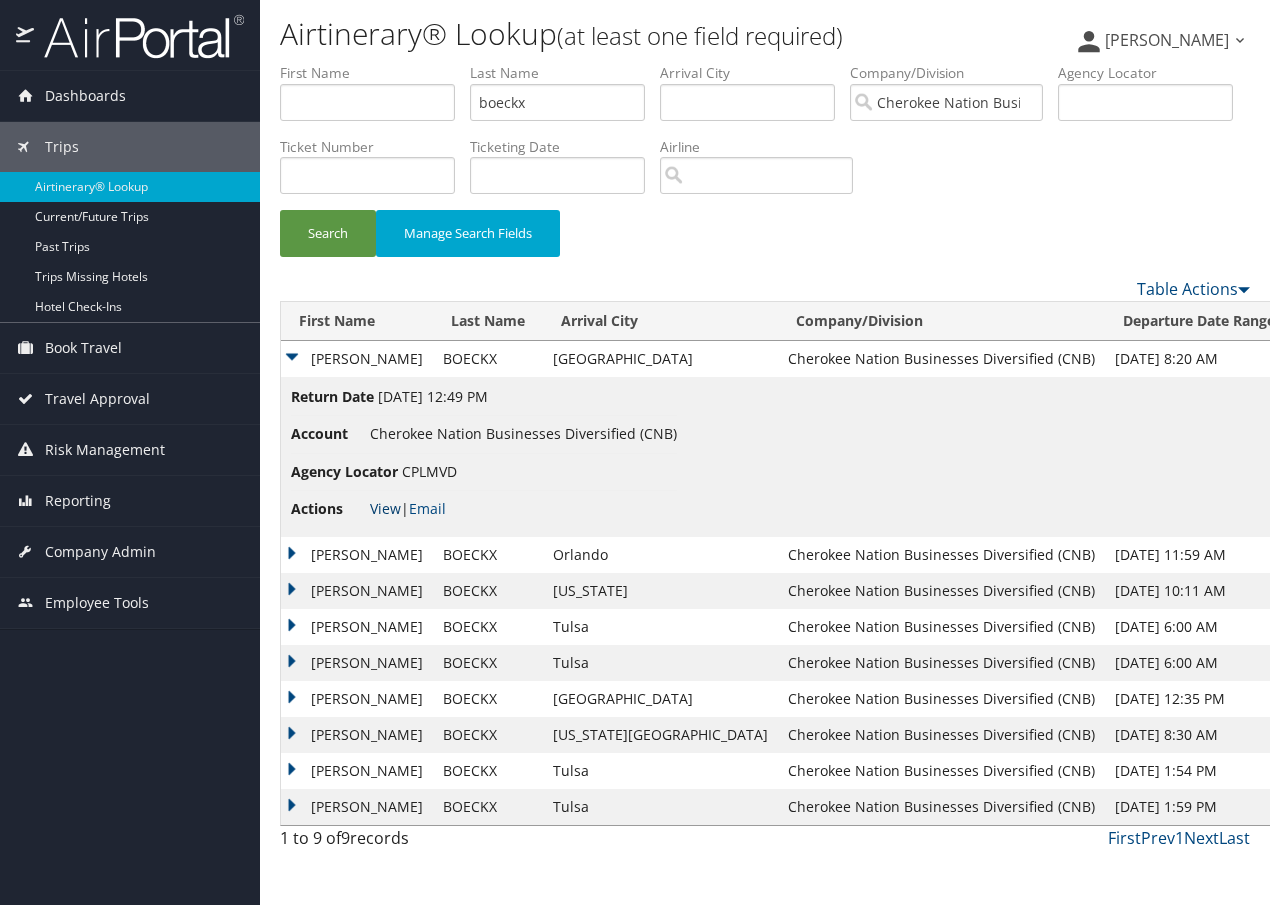 click on "View" at bounding box center (385, 508) 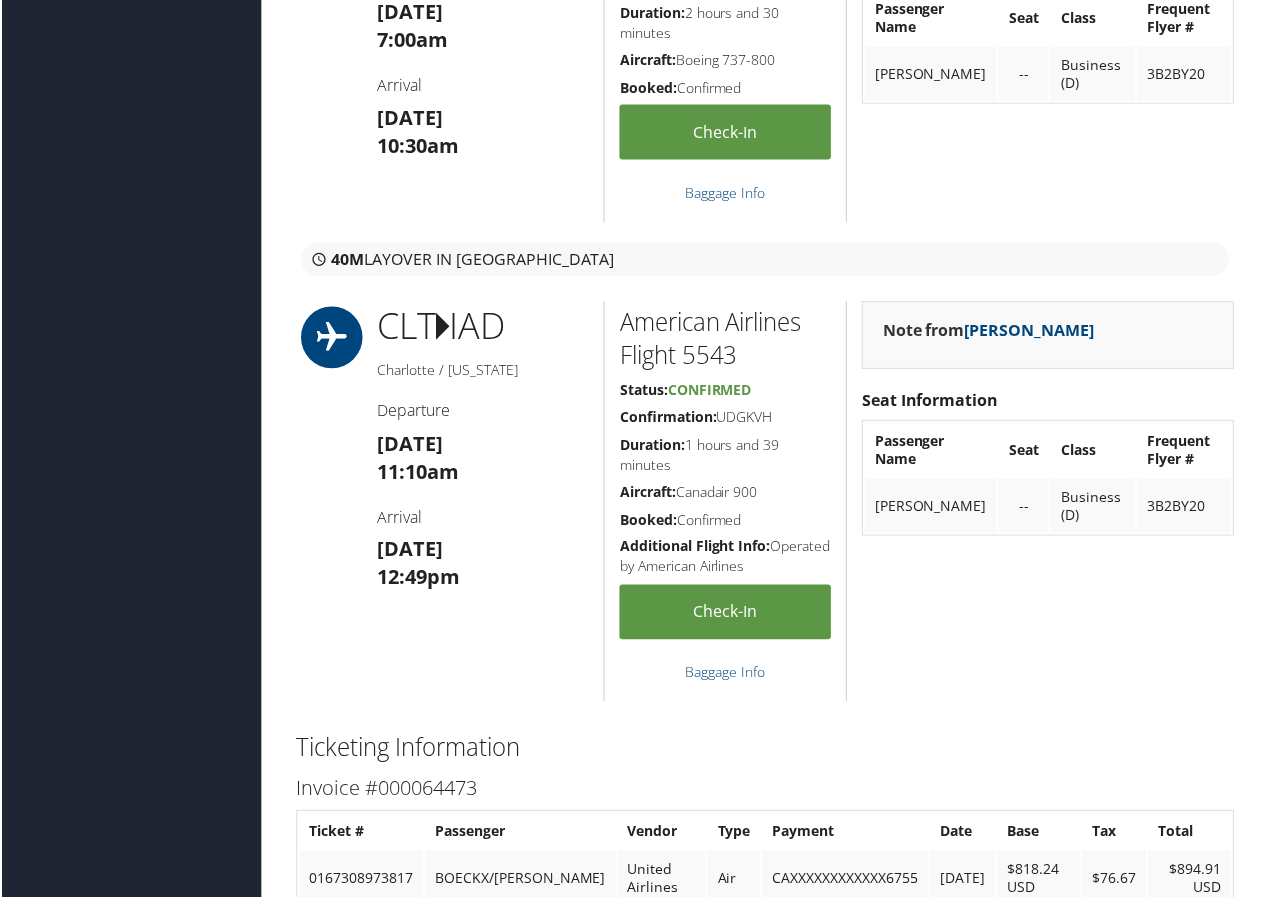 scroll, scrollTop: 2800, scrollLeft: 0, axis: vertical 